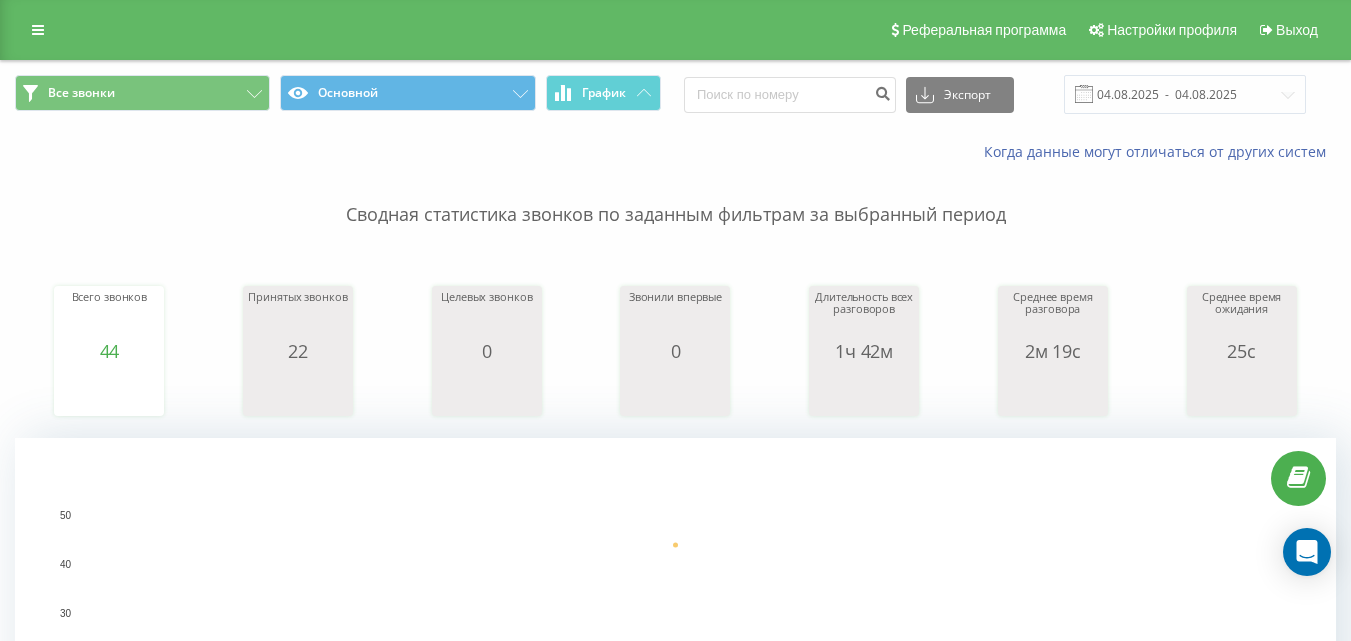 scroll, scrollTop: 0, scrollLeft: 0, axis: both 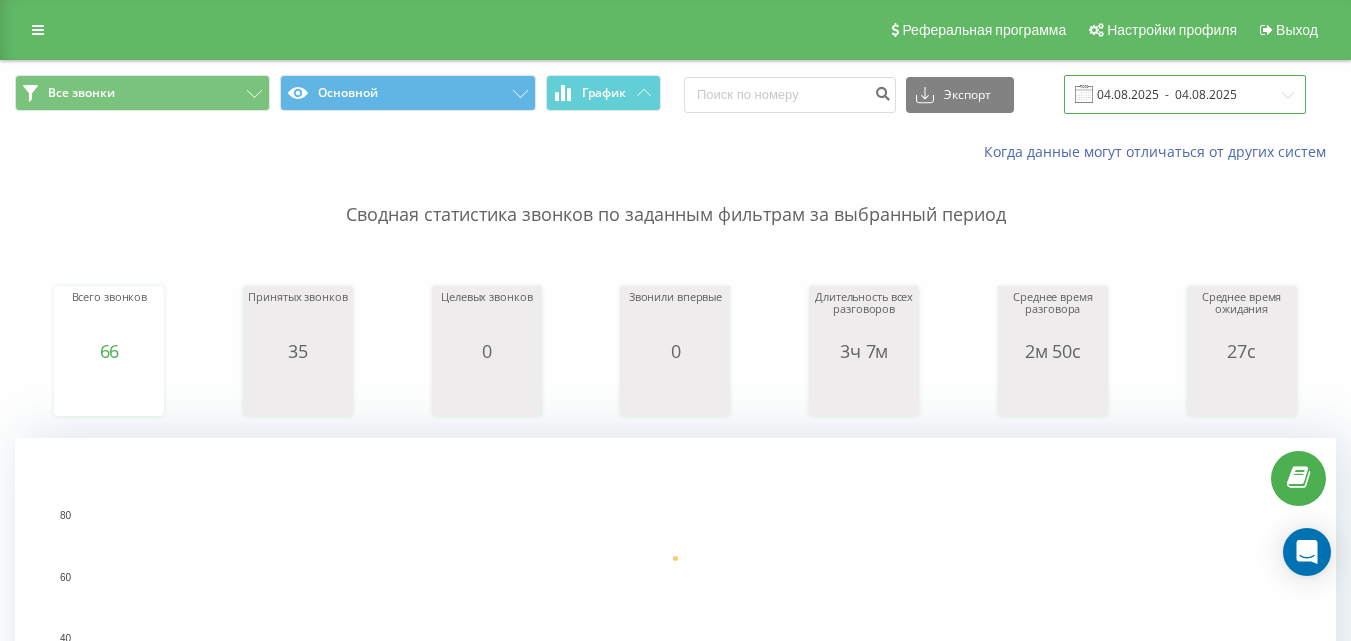 click on "04.08.2025  -  04.08.2025" at bounding box center [1185, 94] 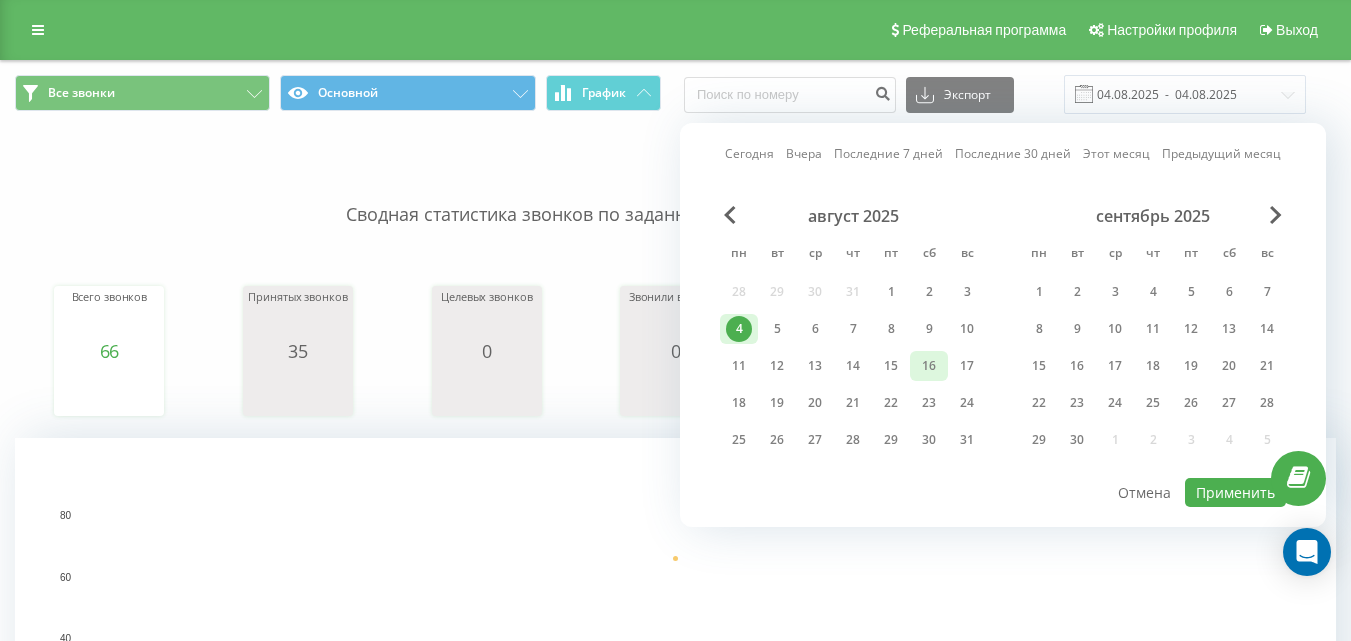 drag, startPoint x: 793, startPoint y: 328, endPoint x: 919, endPoint y: 380, distance: 136.30847 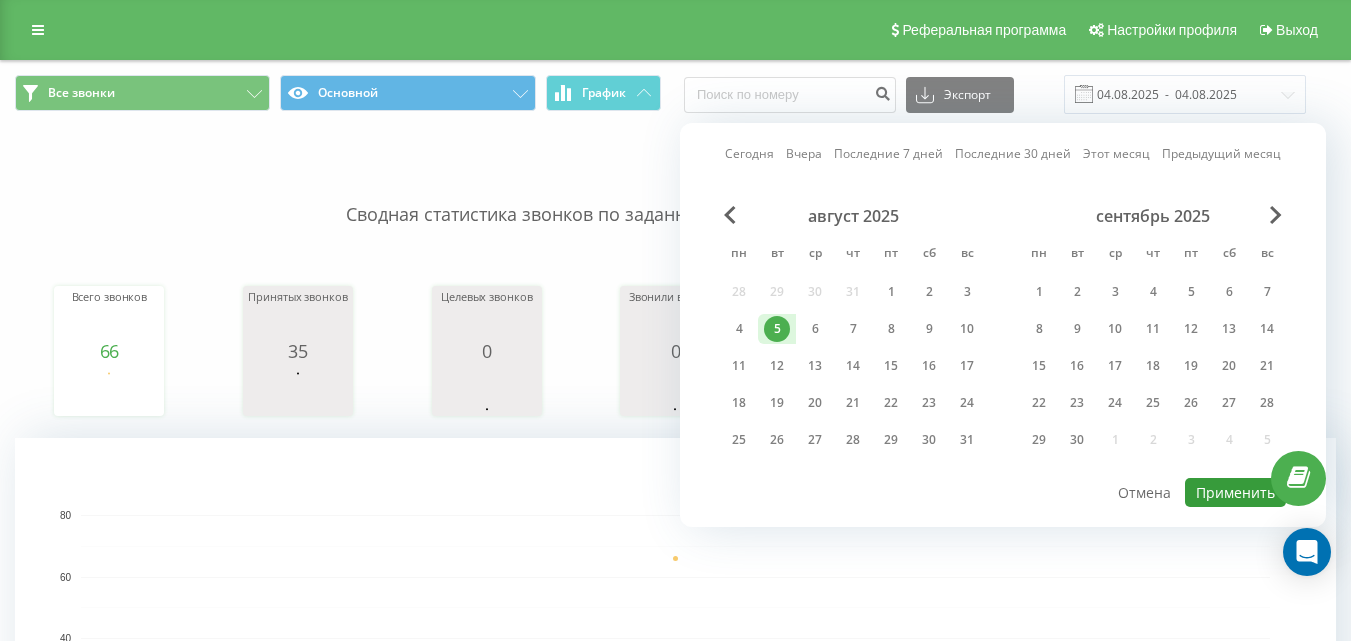 click on "Применить" at bounding box center [1235, 492] 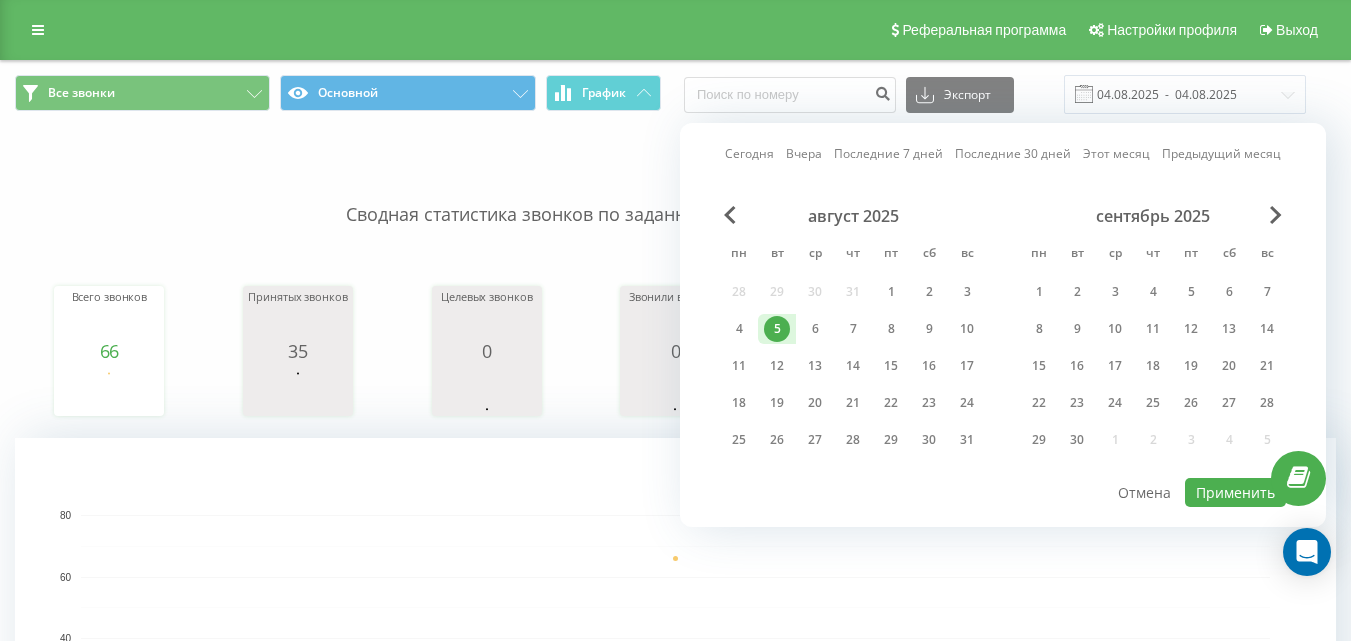 type on "05.08.2025  -  05.08.2025" 